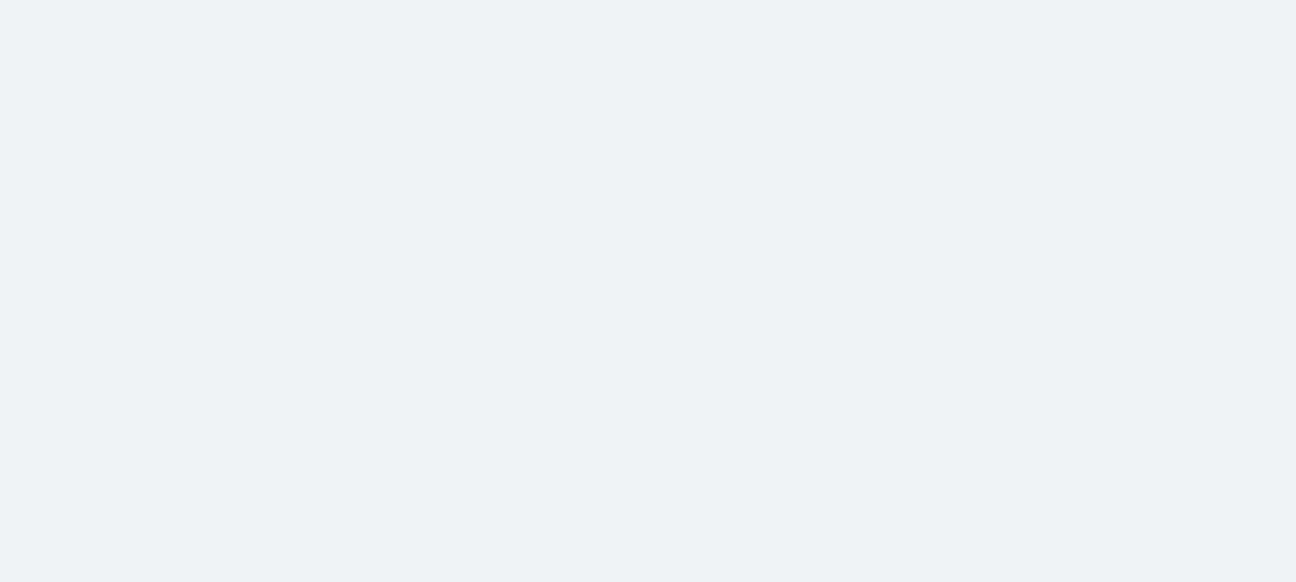 scroll, scrollTop: 0, scrollLeft: 0, axis: both 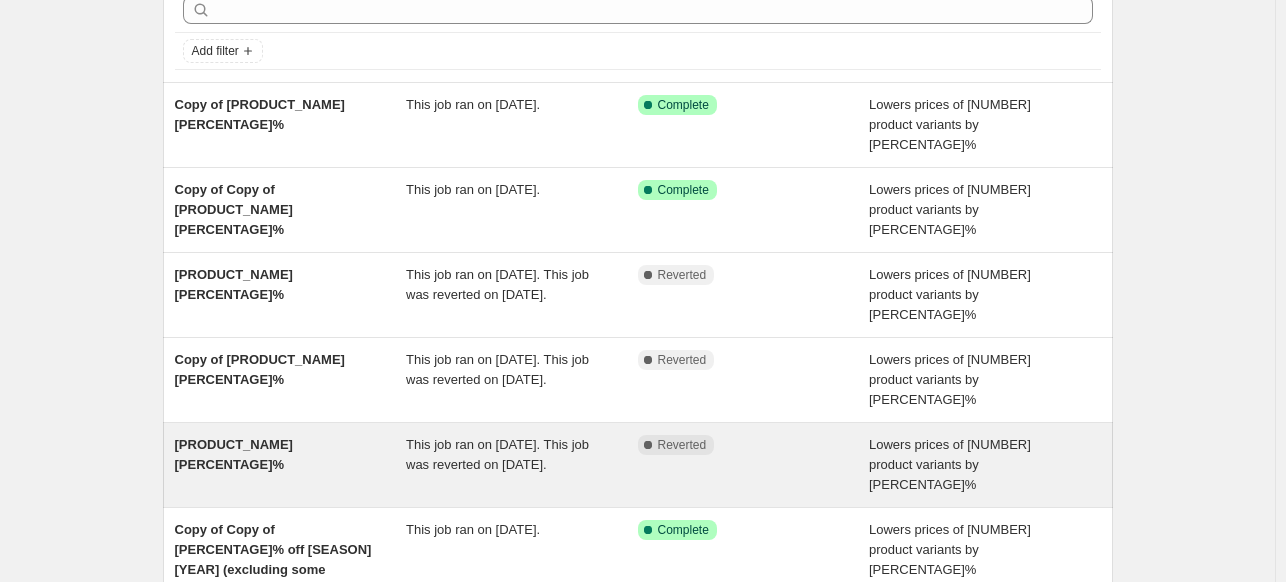click on "[PRODUCT_NAME] [PERCENTAGE]%" at bounding box center [234, 454] 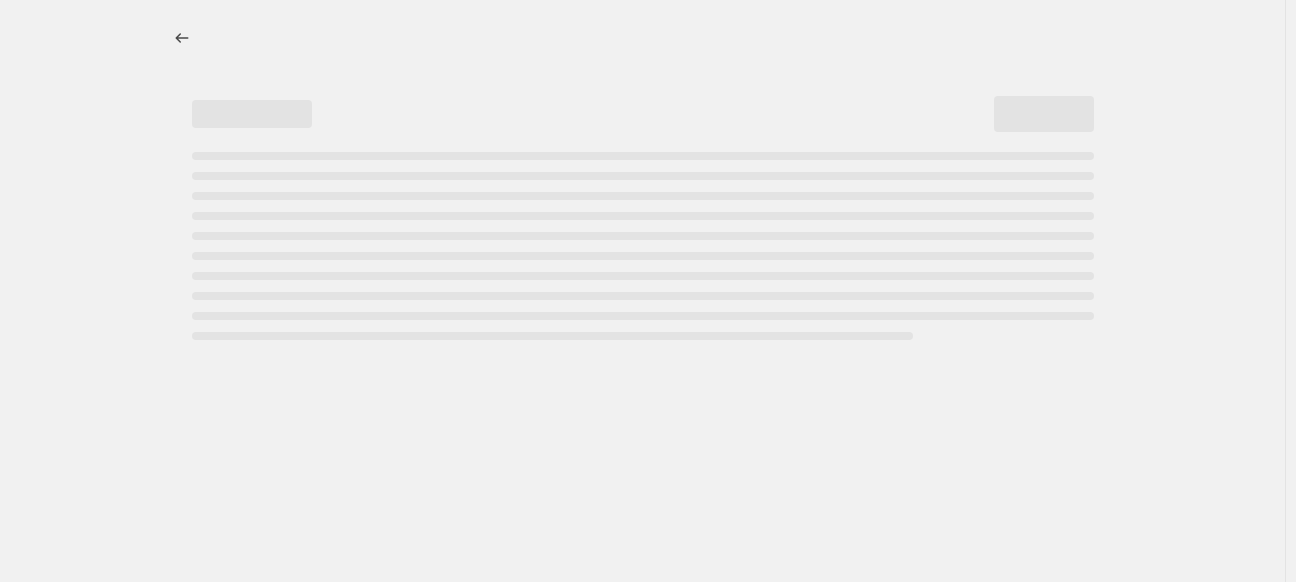 select on "percentage" 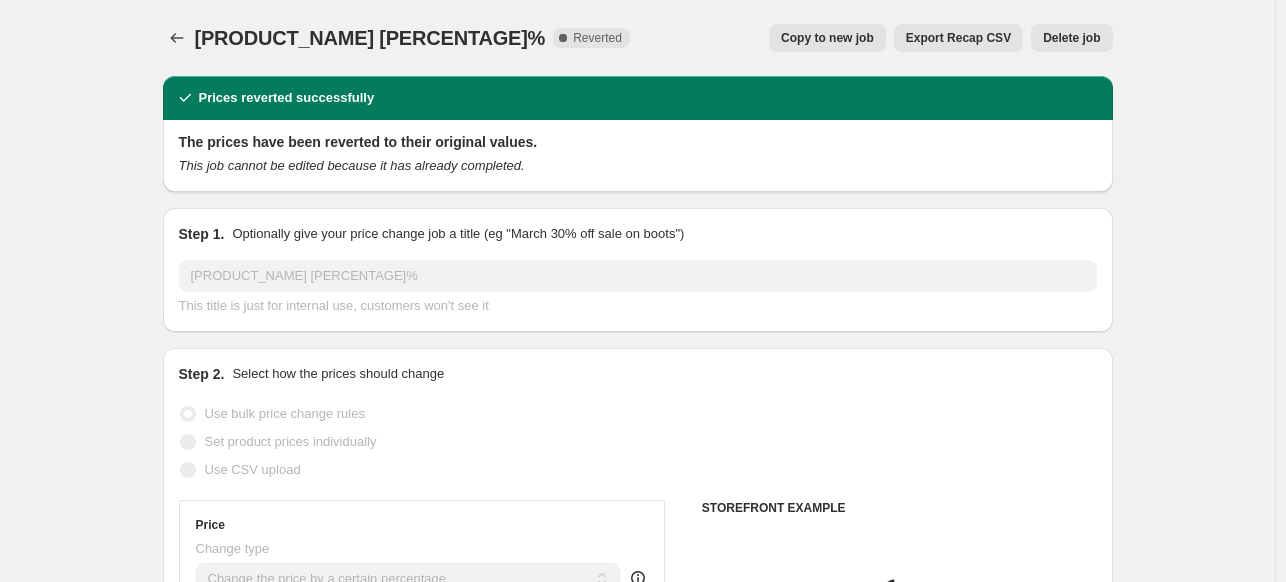 select on "collection" 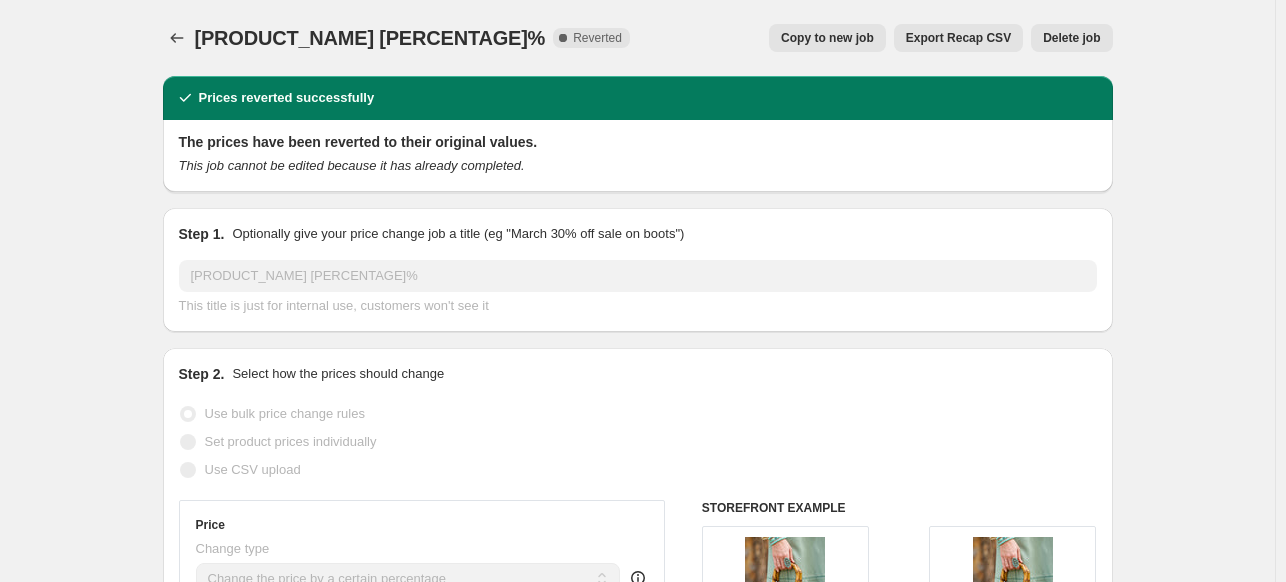click on "Copy to new job" at bounding box center [827, 38] 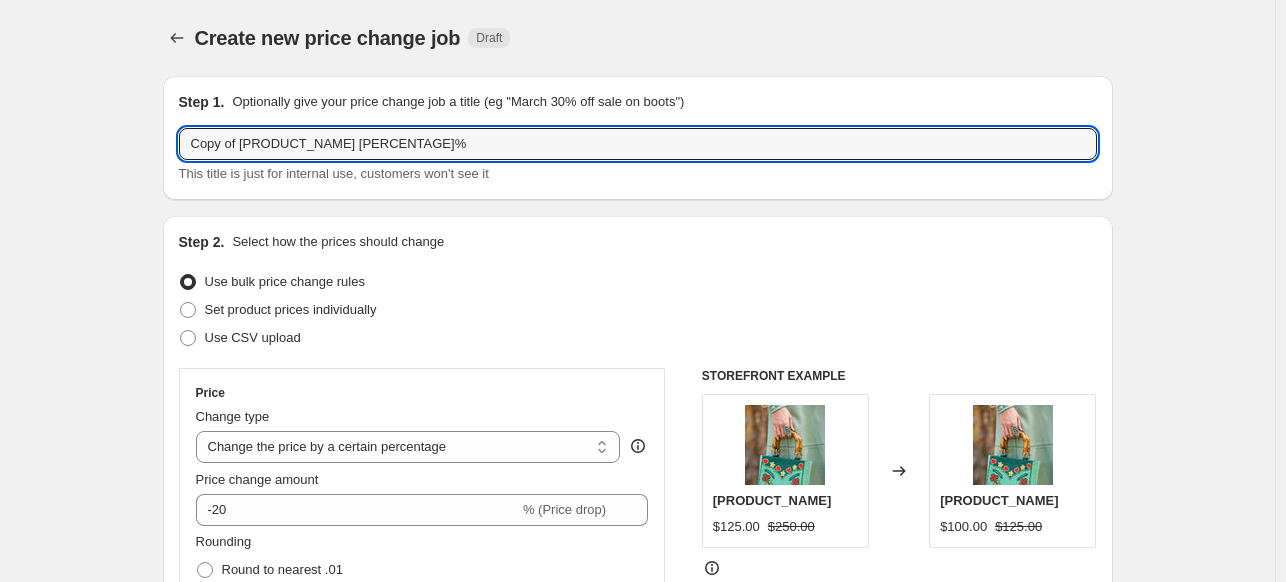 drag, startPoint x: 357, startPoint y: 141, endPoint x: 116, endPoint y: 139, distance: 241.0083 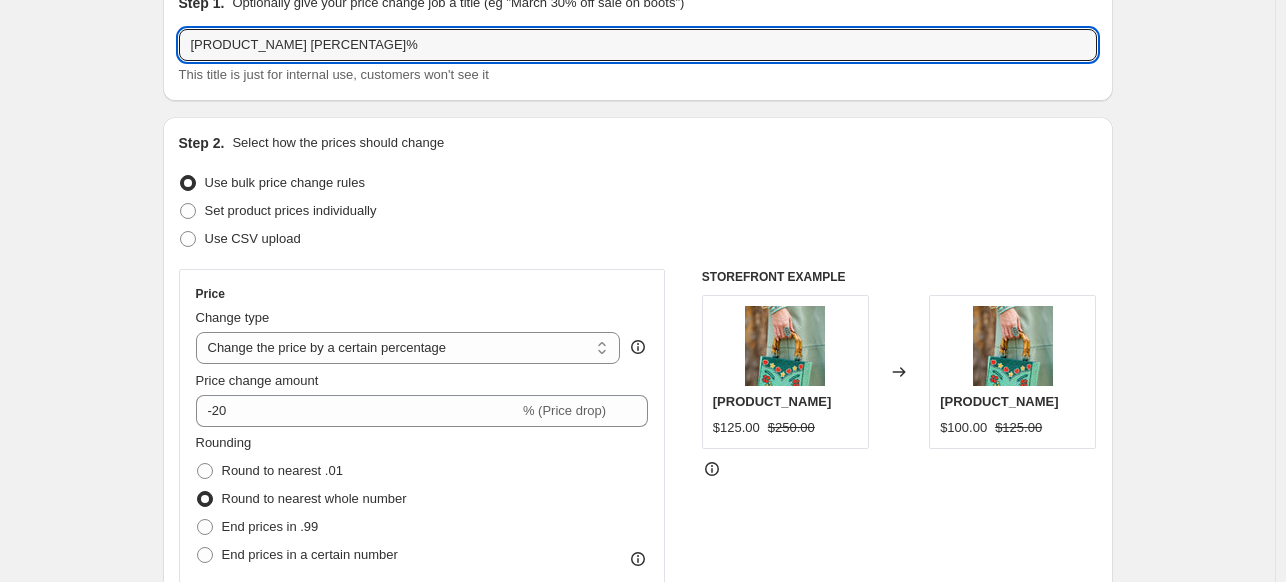 scroll, scrollTop: 100, scrollLeft: 0, axis: vertical 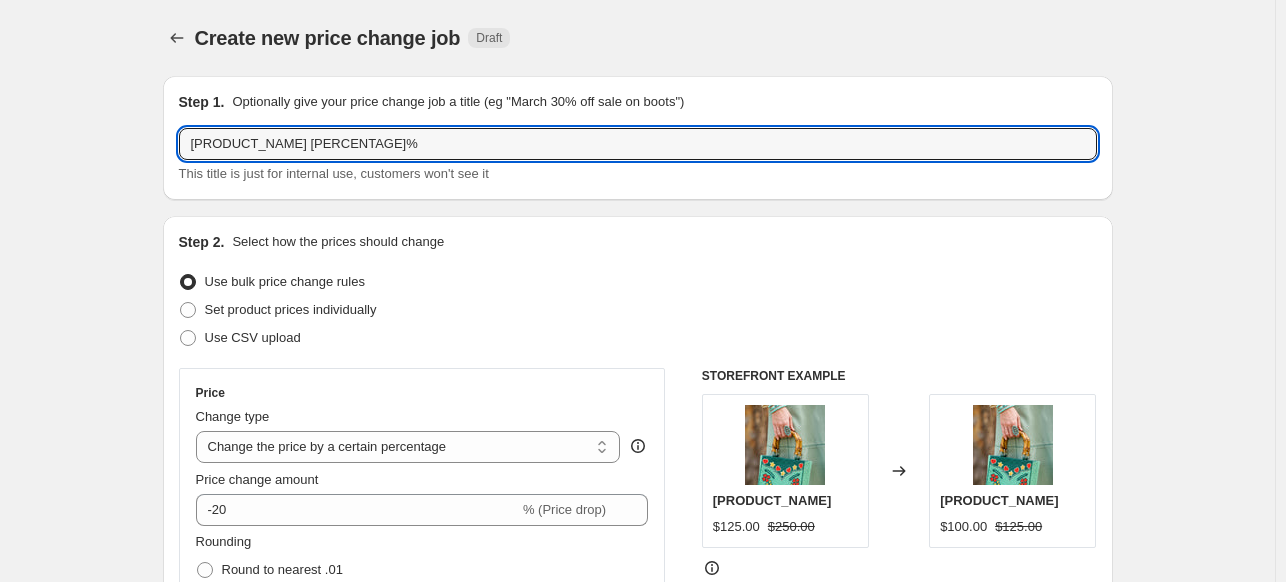 drag, startPoint x: 303, startPoint y: 142, endPoint x: 167, endPoint y: 135, distance: 136.18002 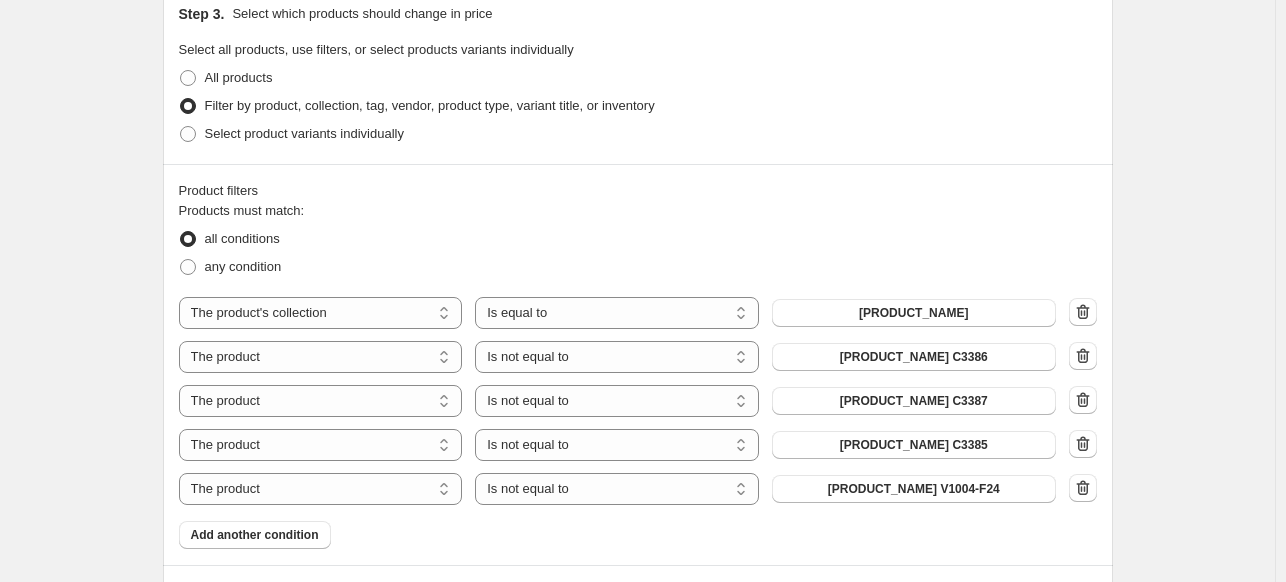 scroll, scrollTop: 1000, scrollLeft: 0, axis: vertical 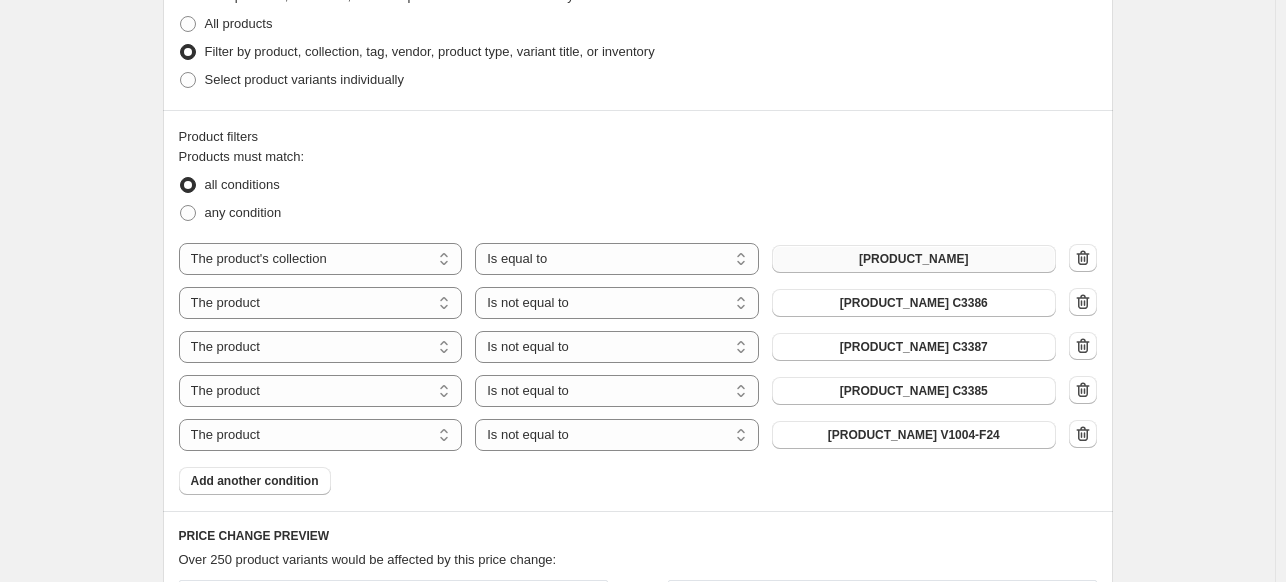 type on "[PRODUCT_NAME] [PERCENTAGE]%" 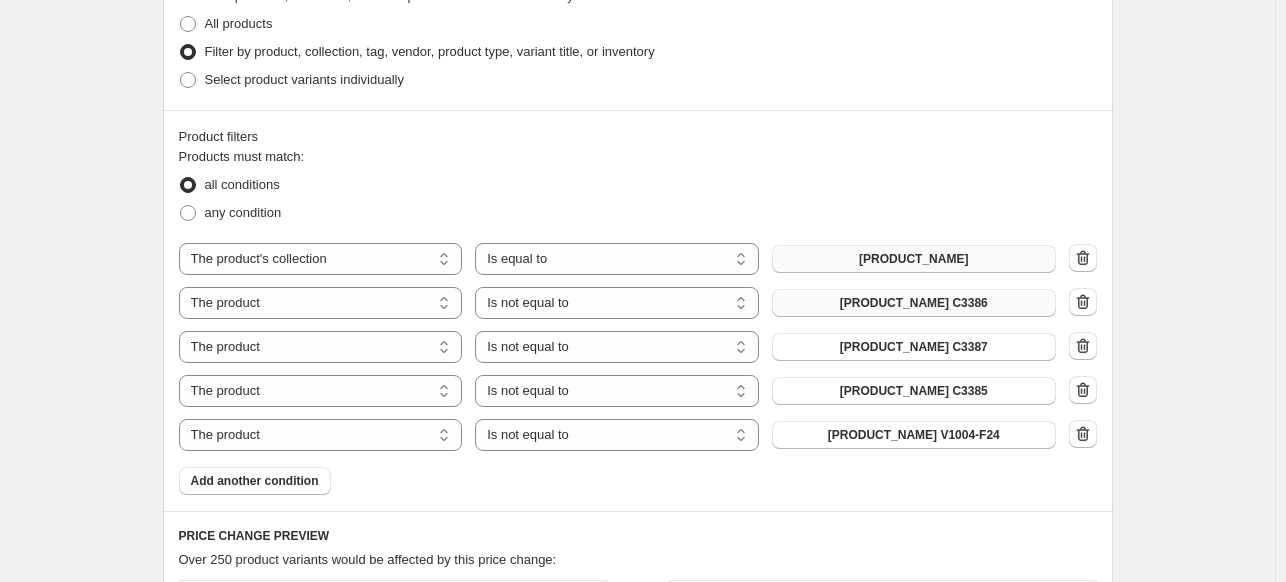 click on "[PRODUCT_NAME] C3386" at bounding box center [914, 303] 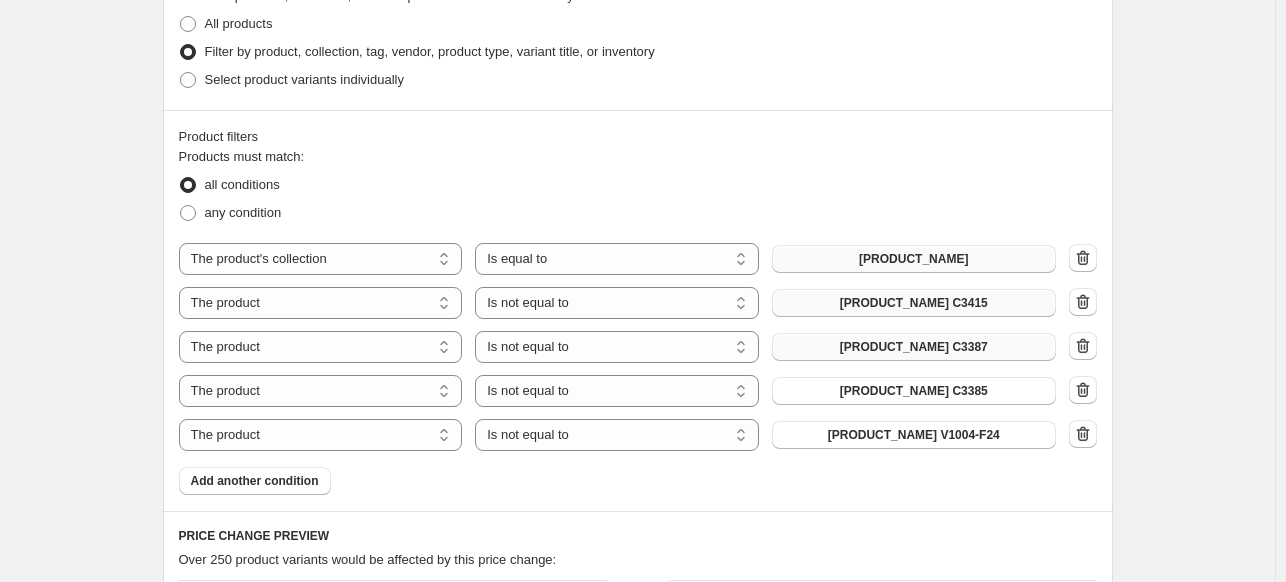 click on "[PRODUCT_NAME] C3387" at bounding box center [914, 347] 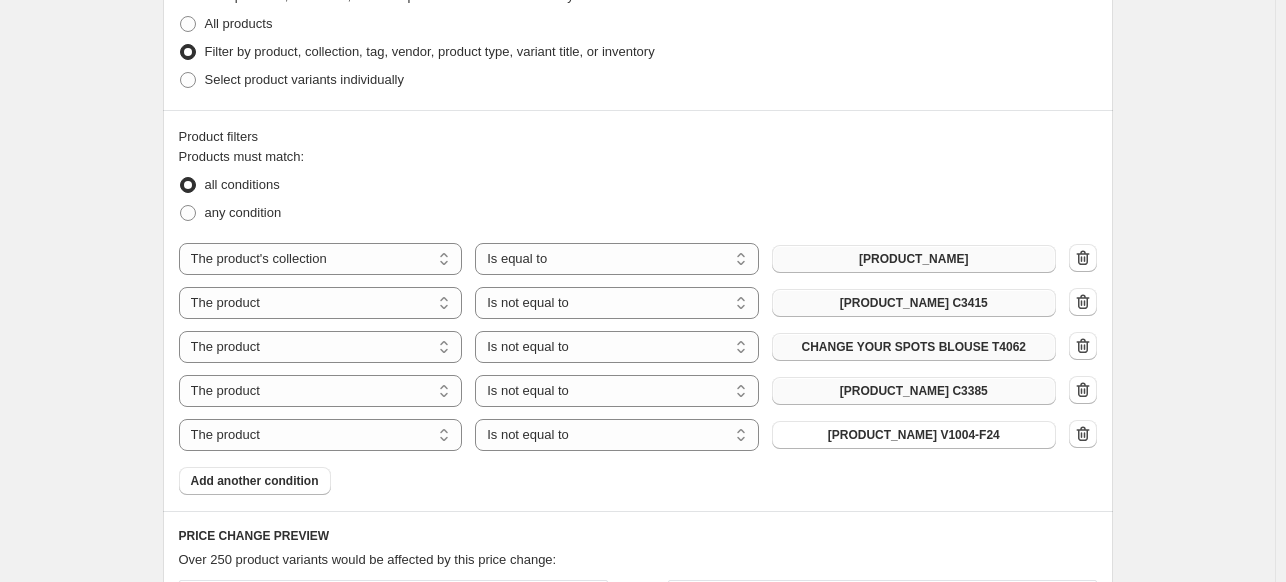 click on "[PRODUCT_NAME] C3385" at bounding box center [914, 391] 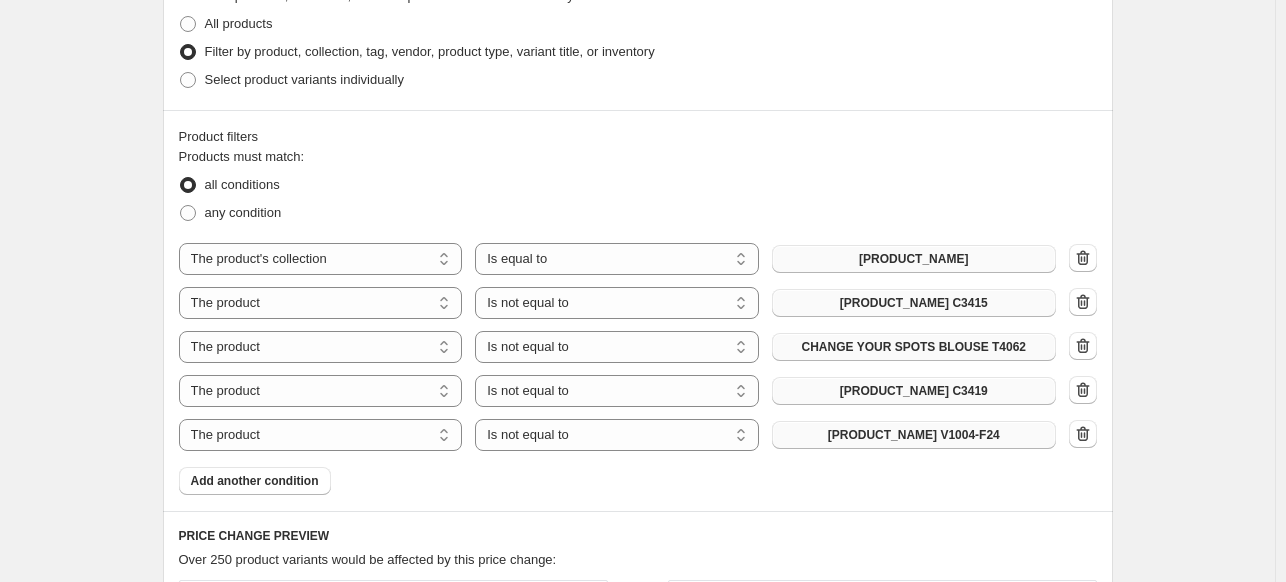 click on "[PRODUCT_NAME] V1004-F24" at bounding box center (914, 435) 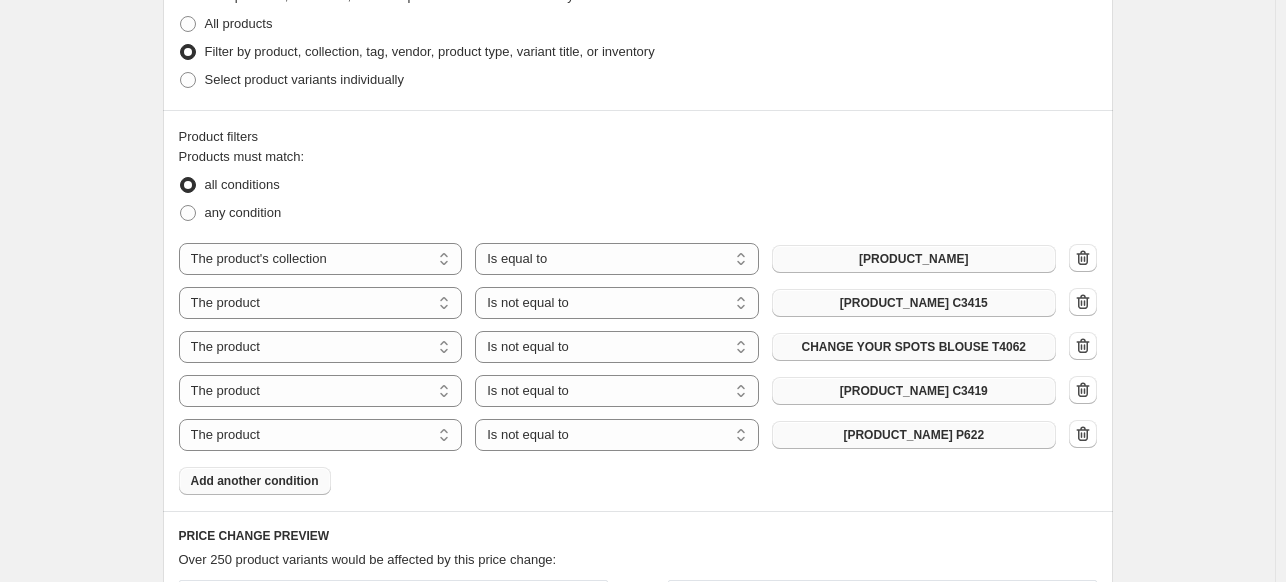 click on "Add another condition" at bounding box center (255, 481) 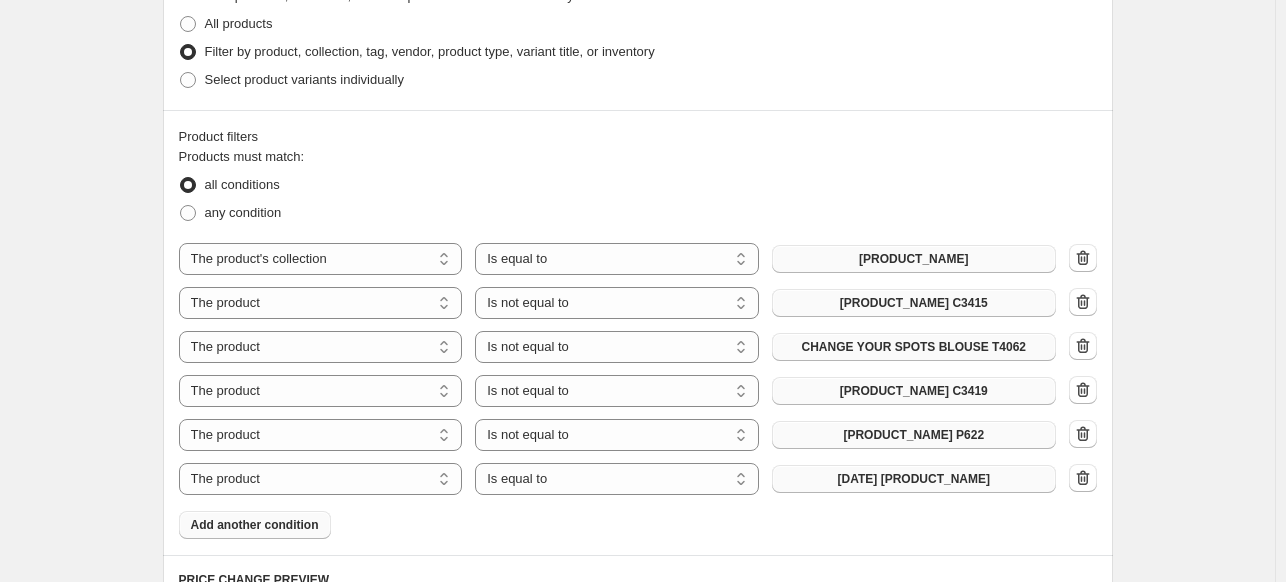 click on "[DATE] [PRODUCT_NAME]" at bounding box center [914, 479] 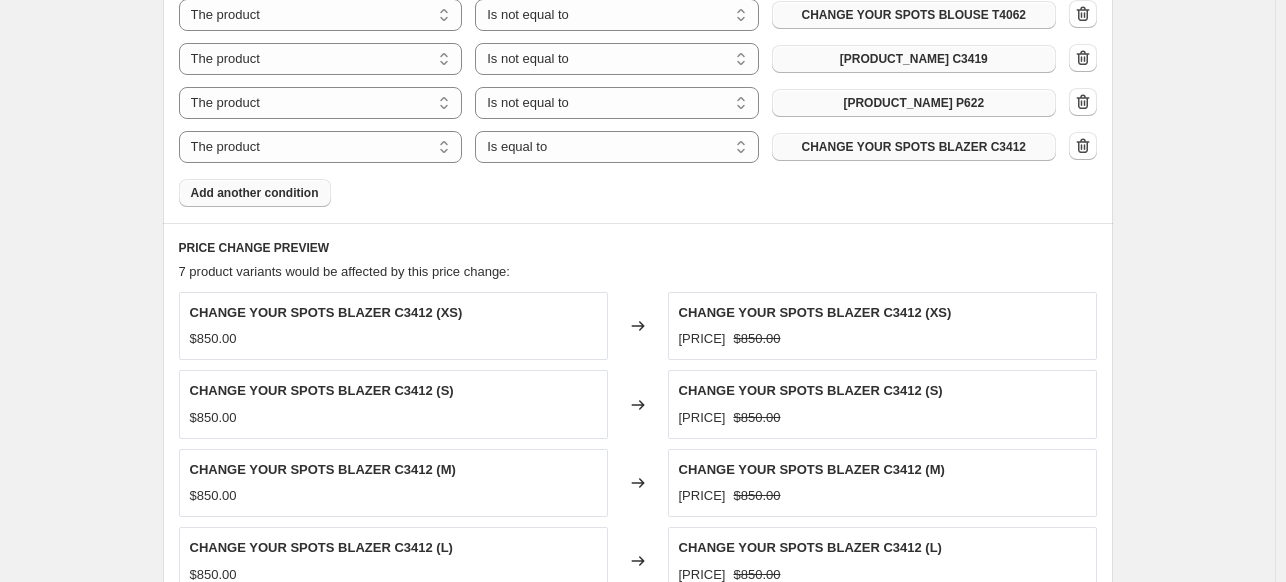 scroll, scrollTop: 1300, scrollLeft: 0, axis: vertical 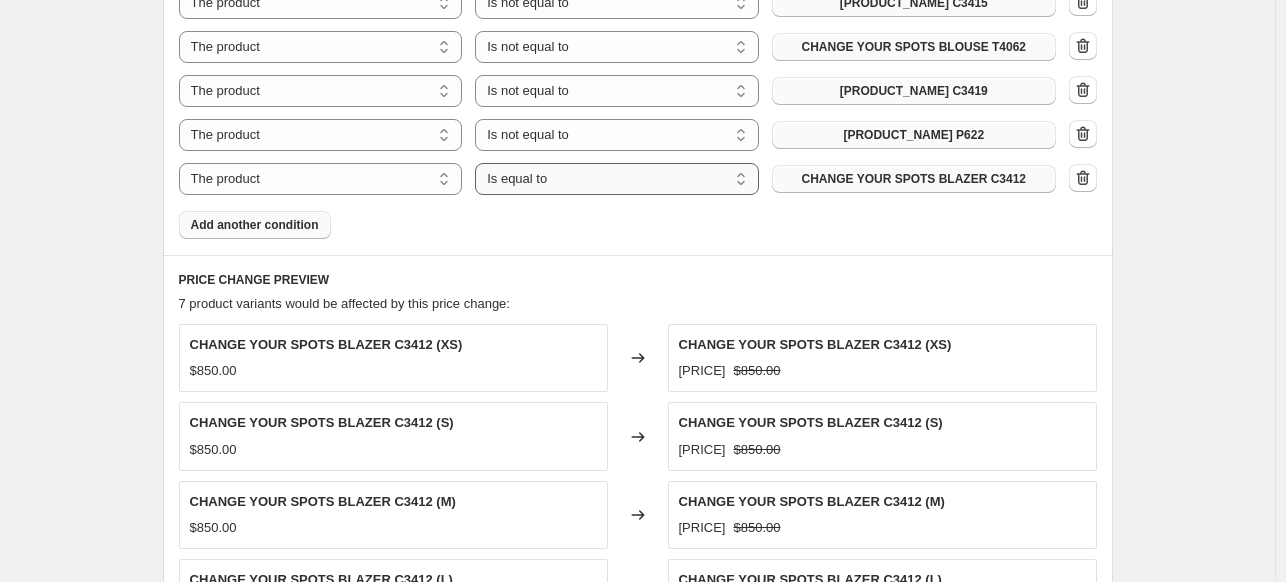 click on "Is equal to Is not equal to" at bounding box center [617, 179] 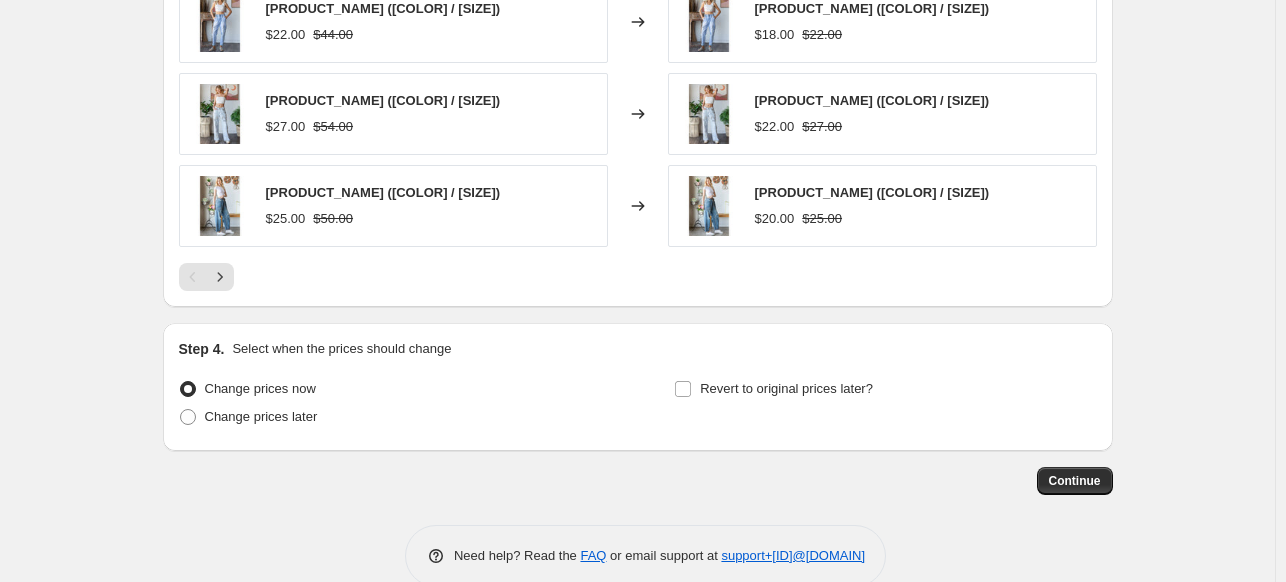 scroll, scrollTop: 1885, scrollLeft: 0, axis: vertical 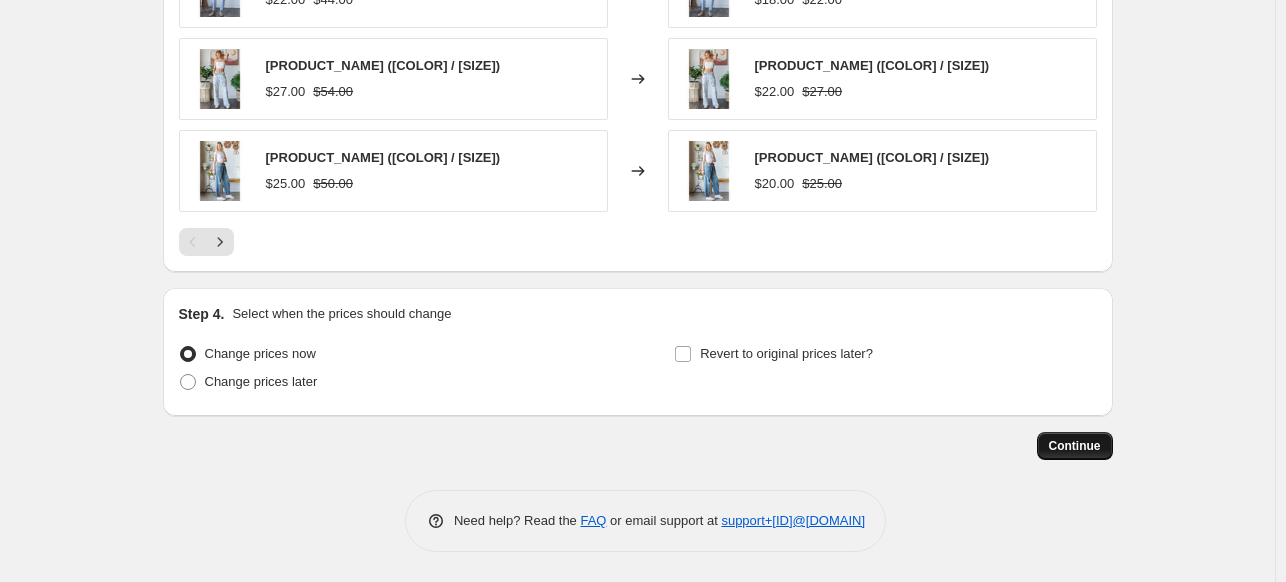 click on "Continue" at bounding box center (1075, 446) 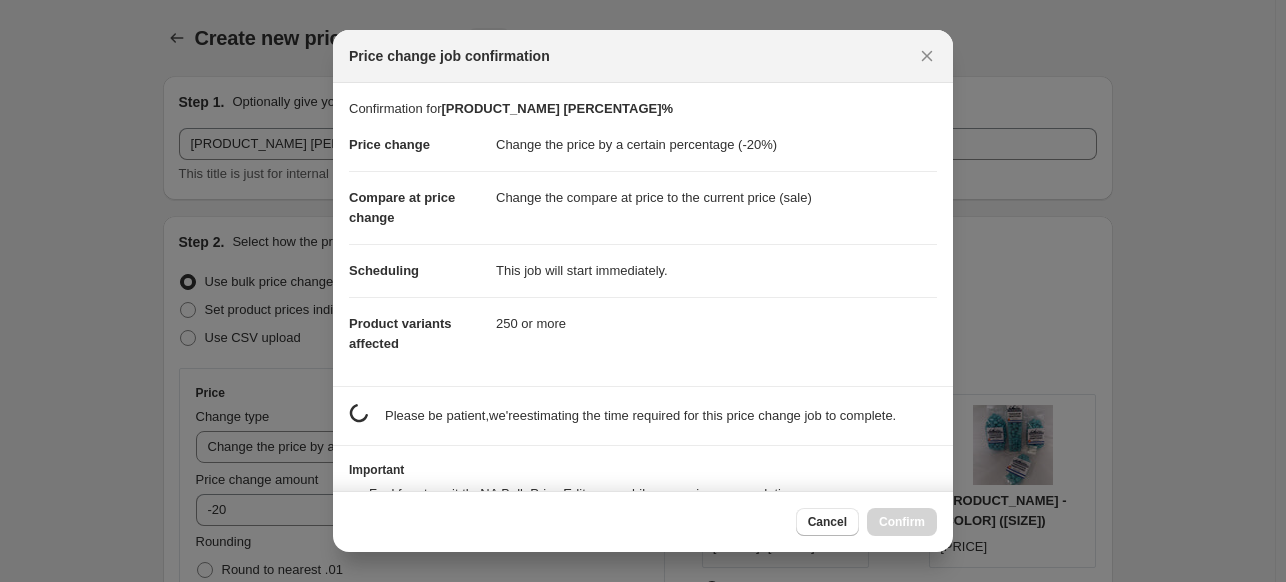scroll, scrollTop: 1885, scrollLeft: 0, axis: vertical 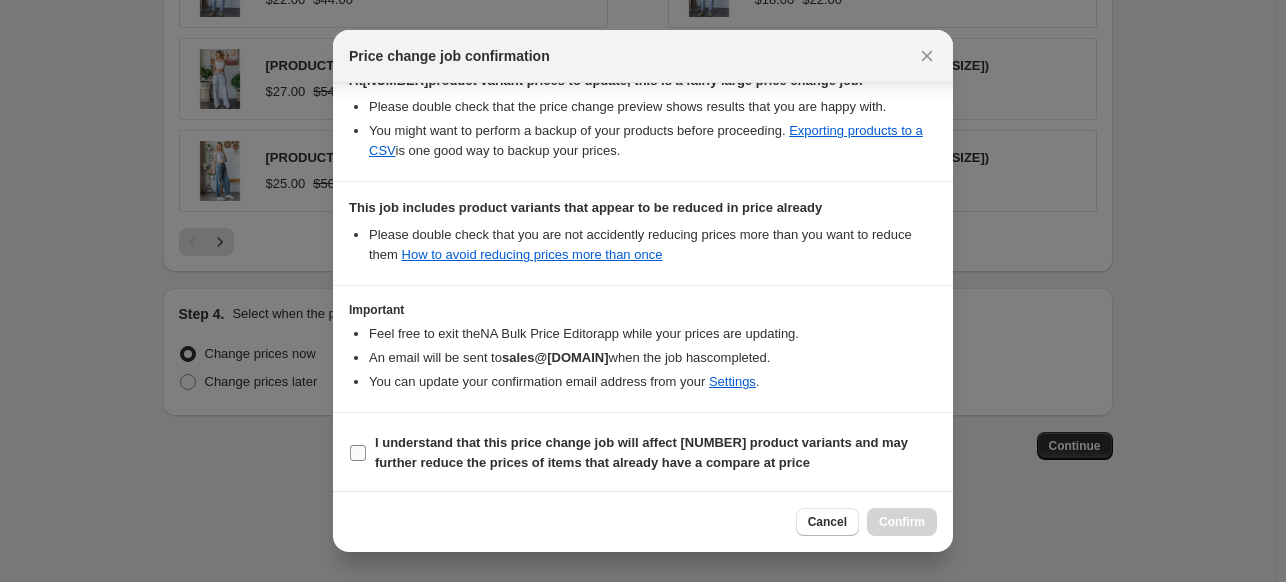 click on "I understand that this price change job will affect [NUMBER] product variants and may further reduce the prices of items that already have a compare at price" at bounding box center (358, 453) 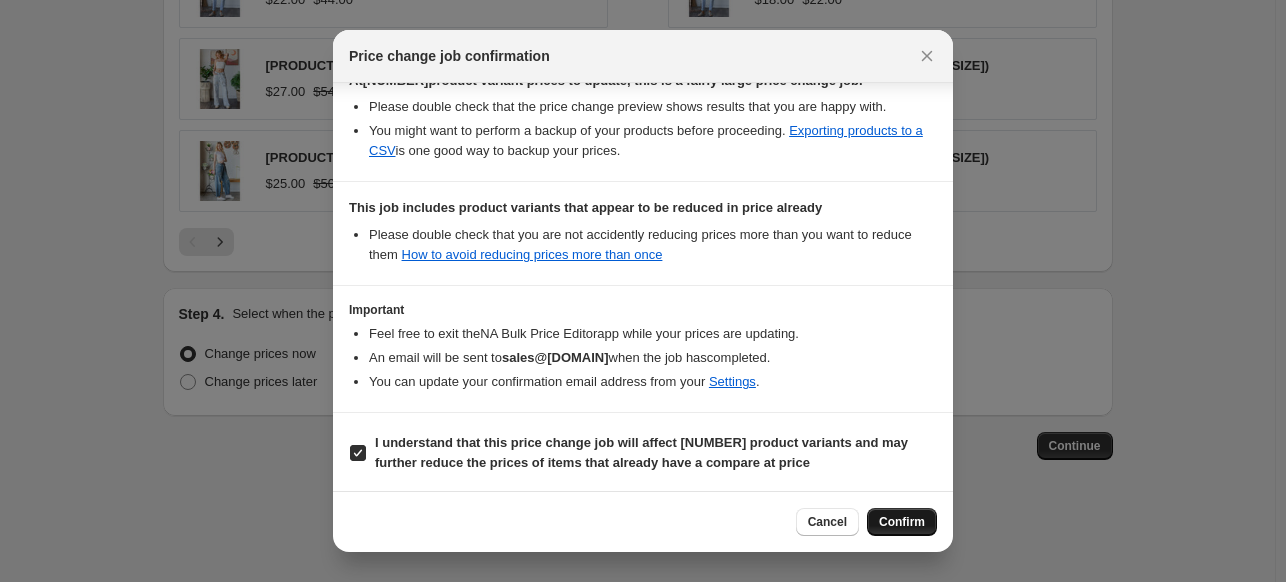 click on "Confirm" at bounding box center [902, 522] 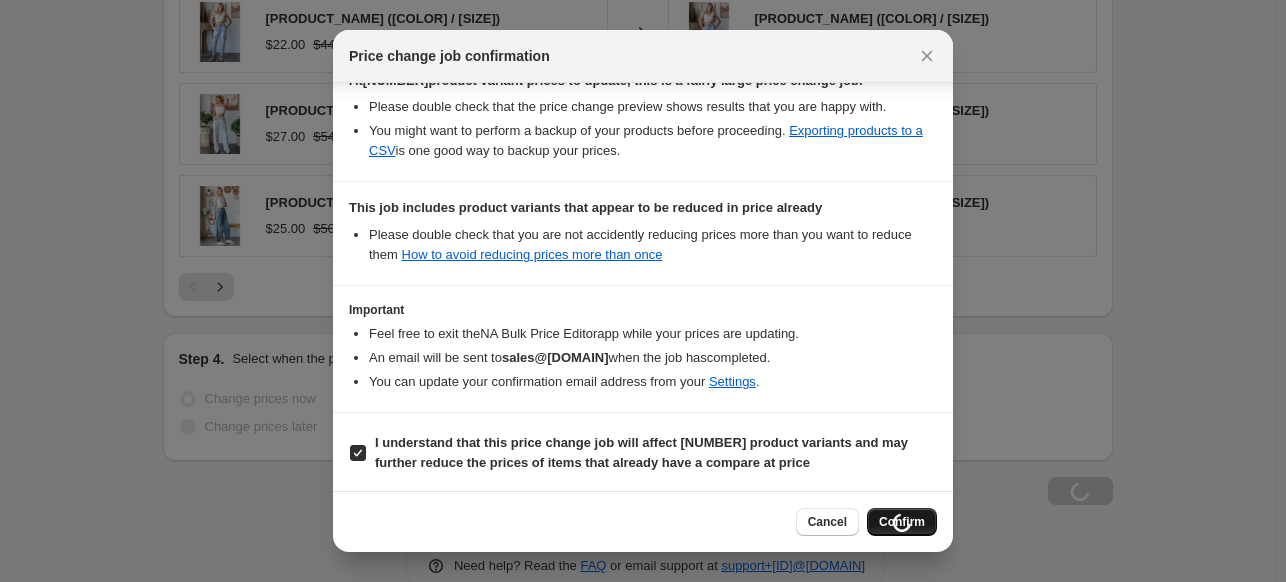 scroll, scrollTop: 1953, scrollLeft: 0, axis: vertical 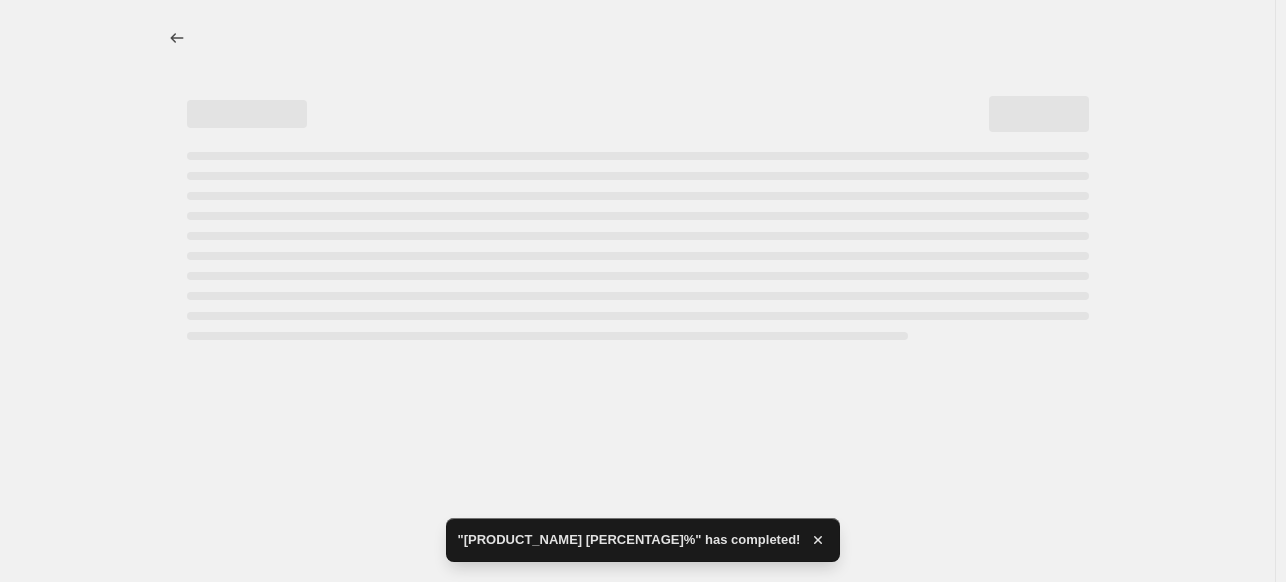 select on "percentage" 